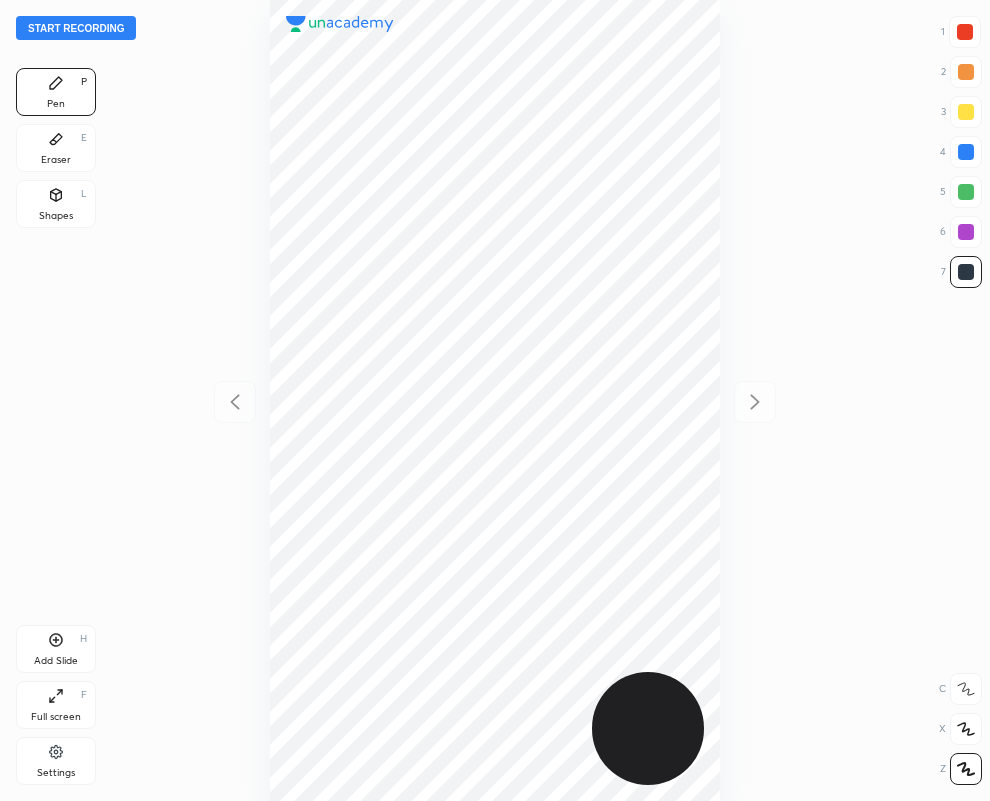 scroll, scrollTop: 0, scrollLeft: 0, axis: both 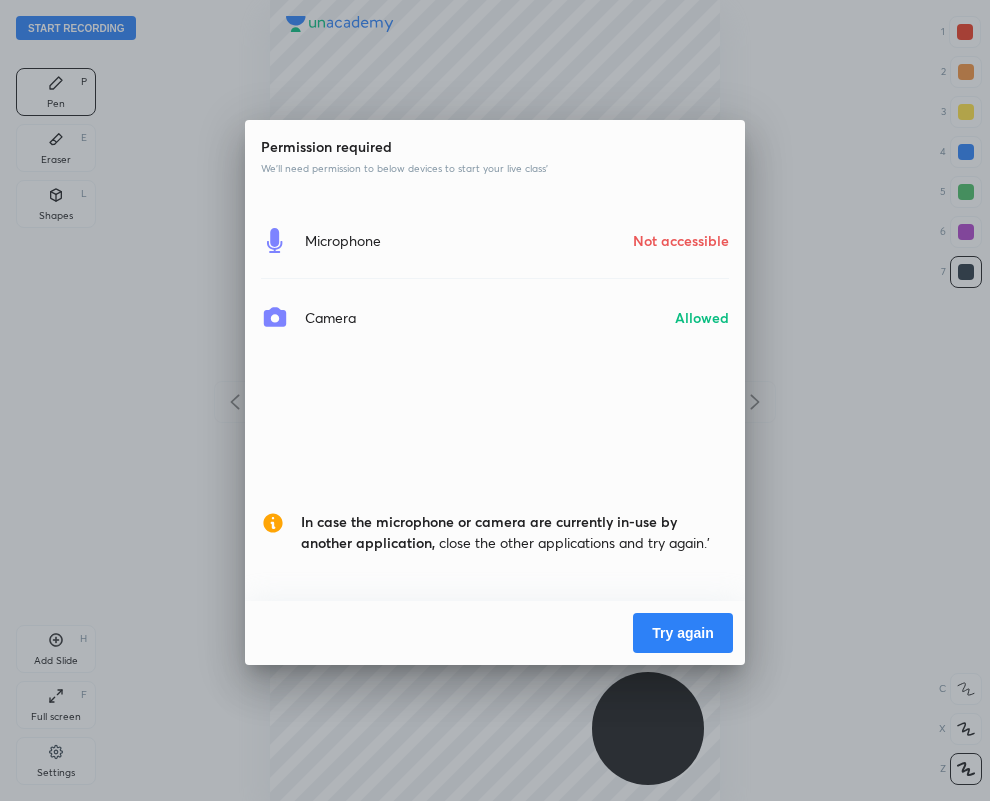click on "Try again" at bounding box center [683, 633] 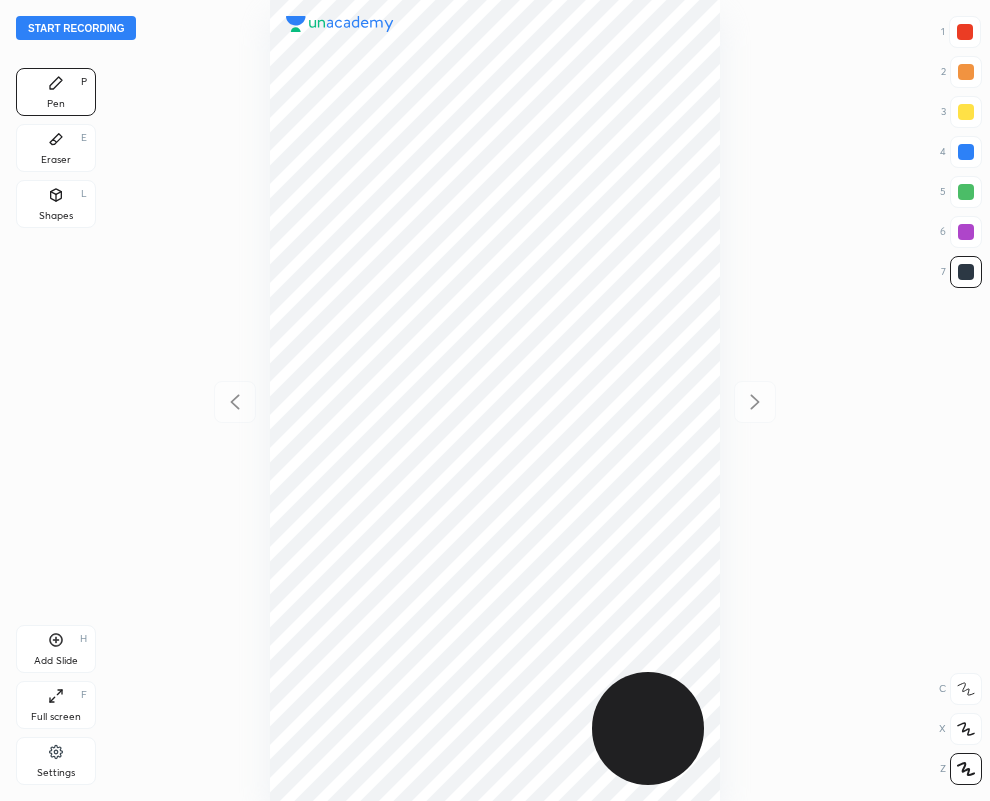 scroll, scrollTop: 0, scrollLeft: 0, axis: both 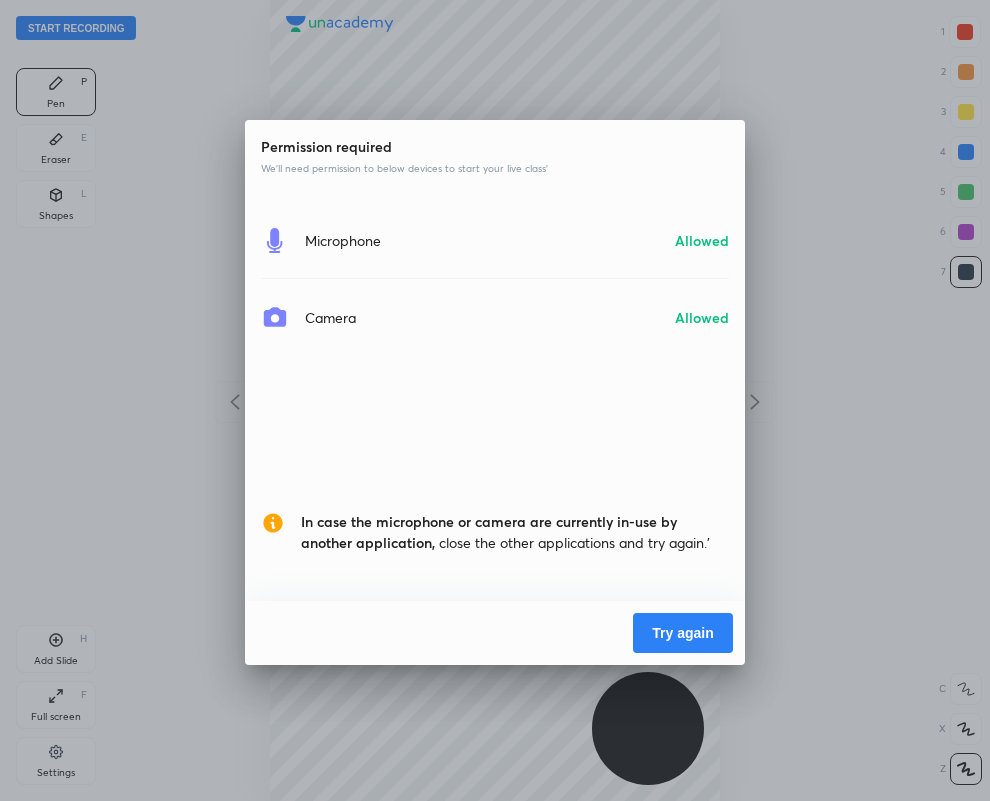 click on "Try again" at bounding box center (683, 633) 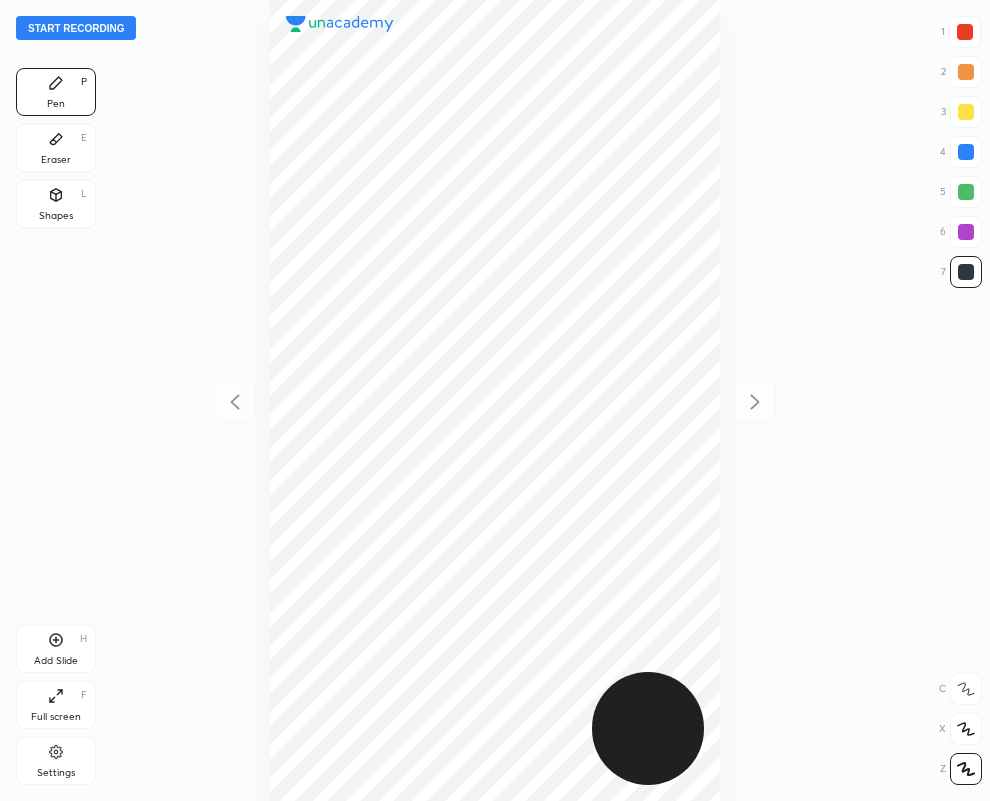 scroll, scrollTop: 0, scrollLeft: 0, axis: both 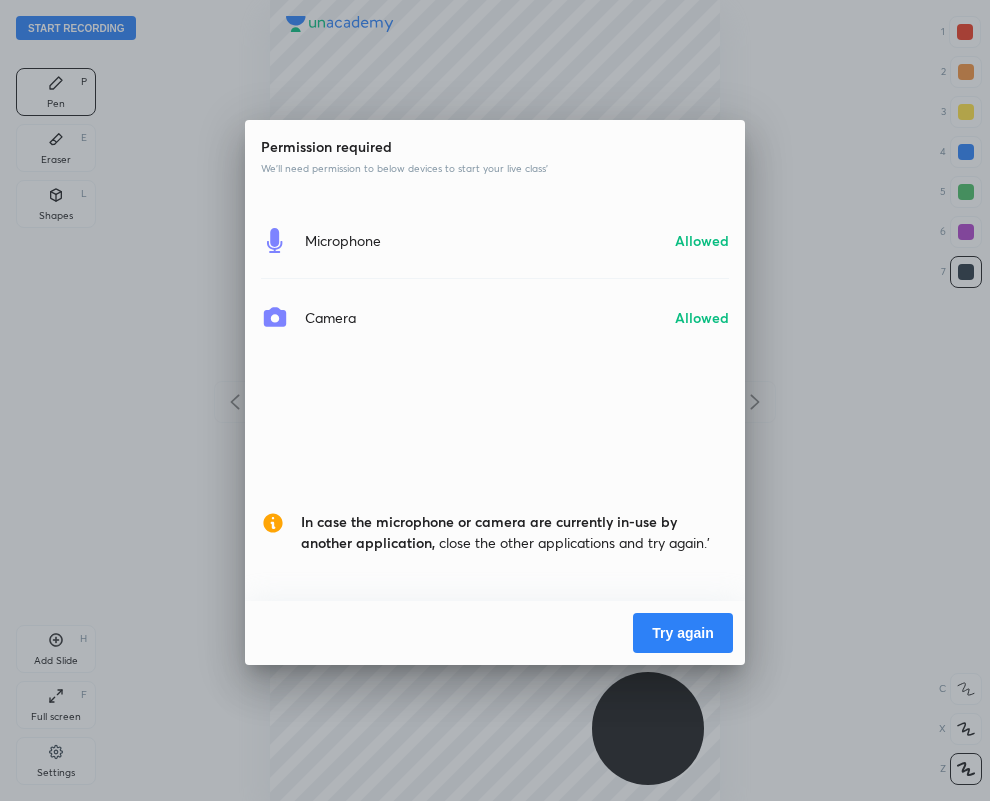 click on "Try again" at bounding box center [683, 633] 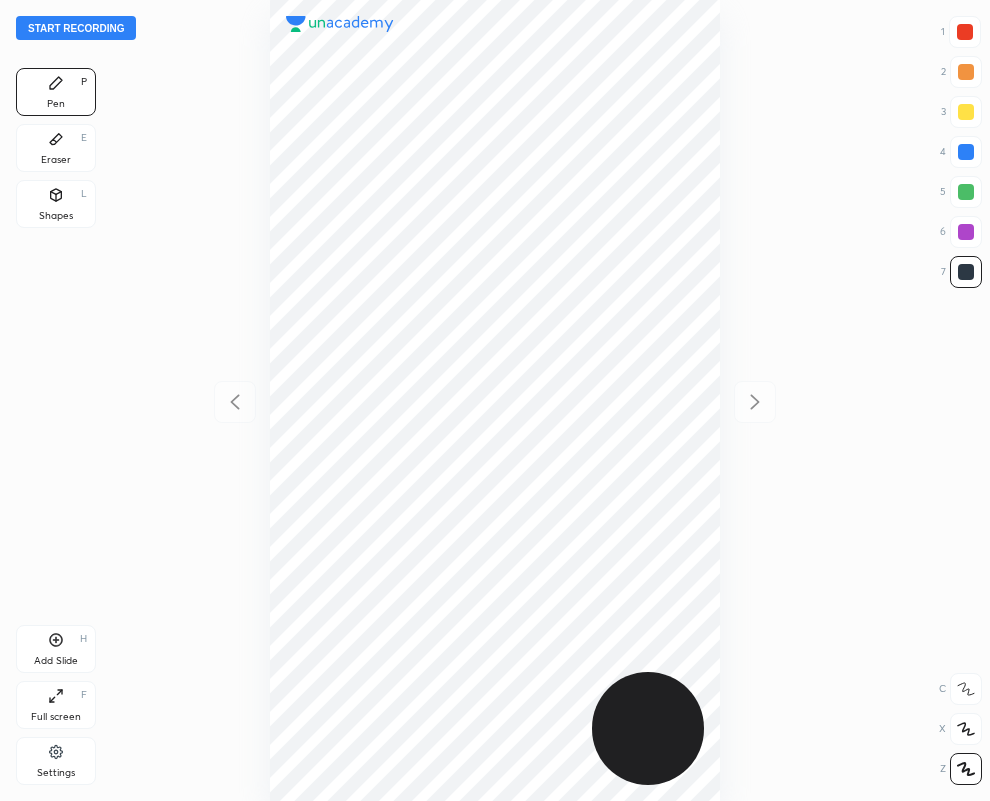 scroll, scrollTop: 0, scrollLeft: 0, axis: both 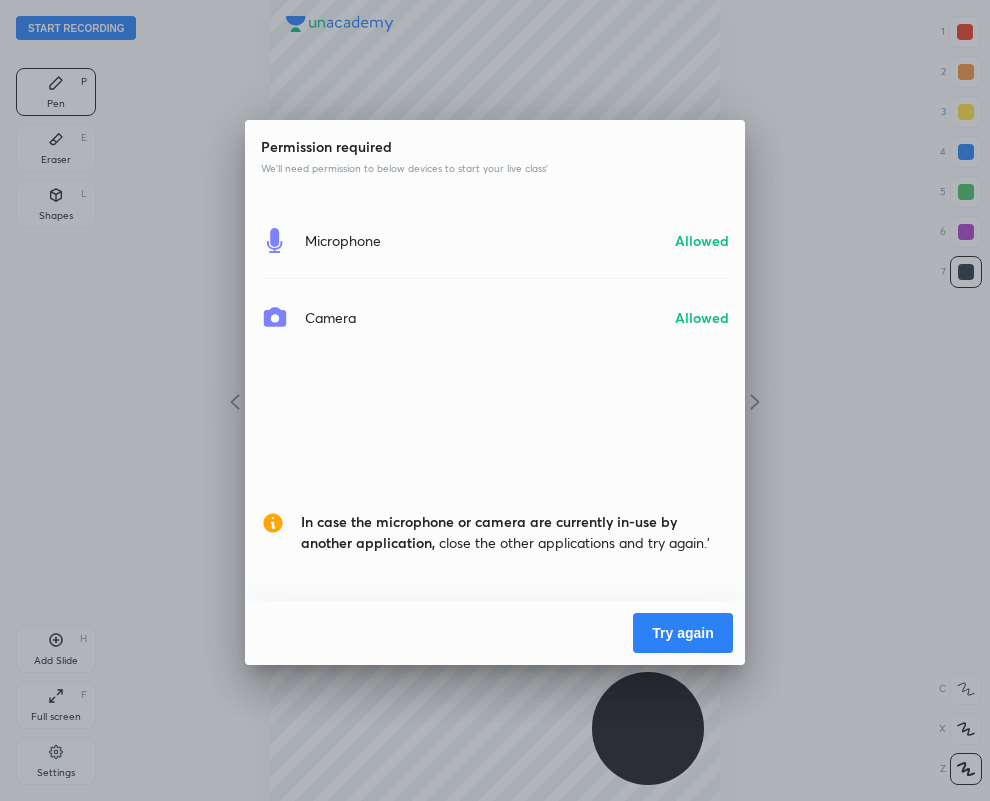 click on "Try again" at bounding box center [683, 633] 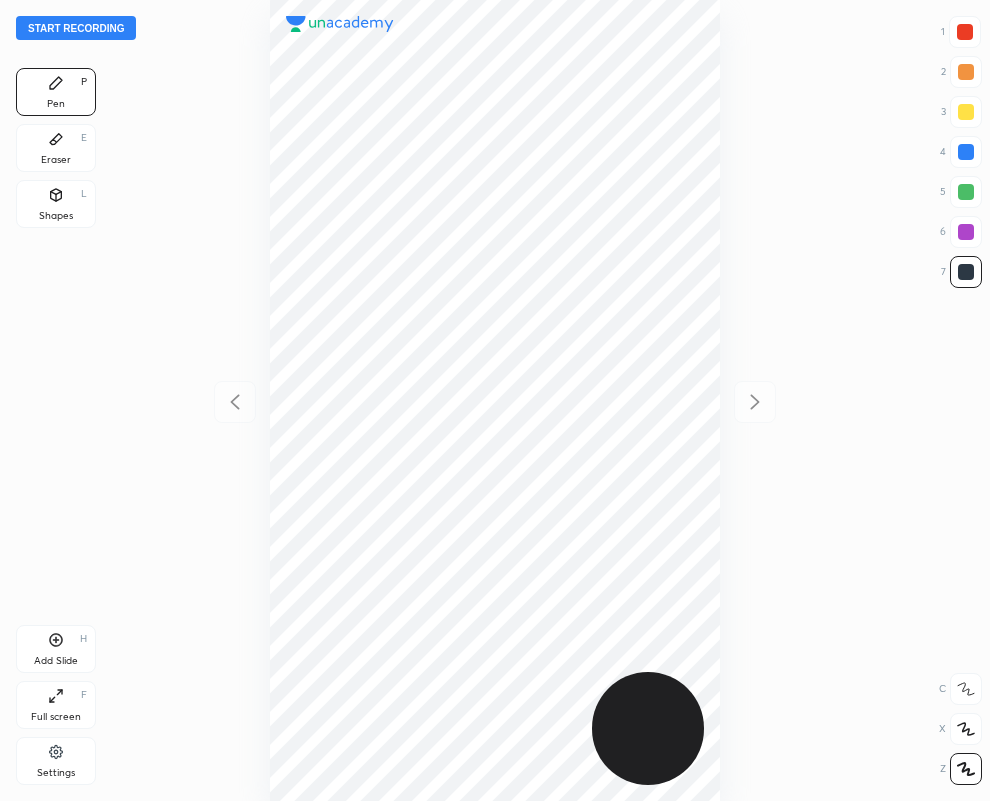 scroll, scrollTop: 0, scrollLeft: 0, axis: both 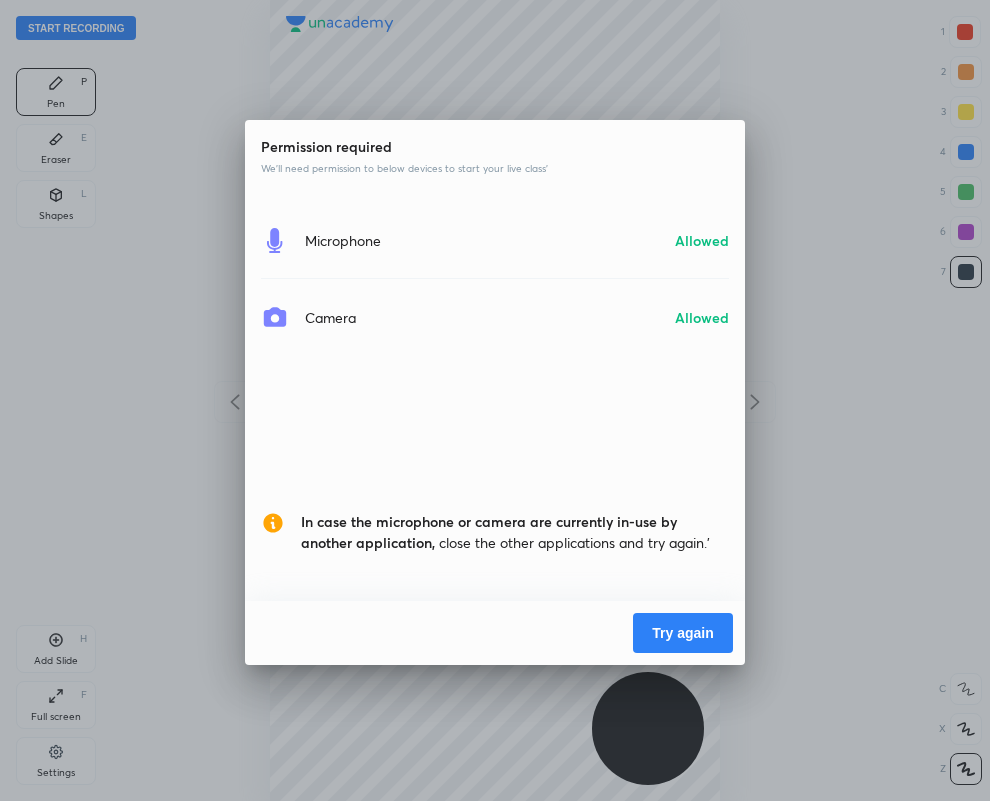 click on "Try again" at bounding box center [683, 633] 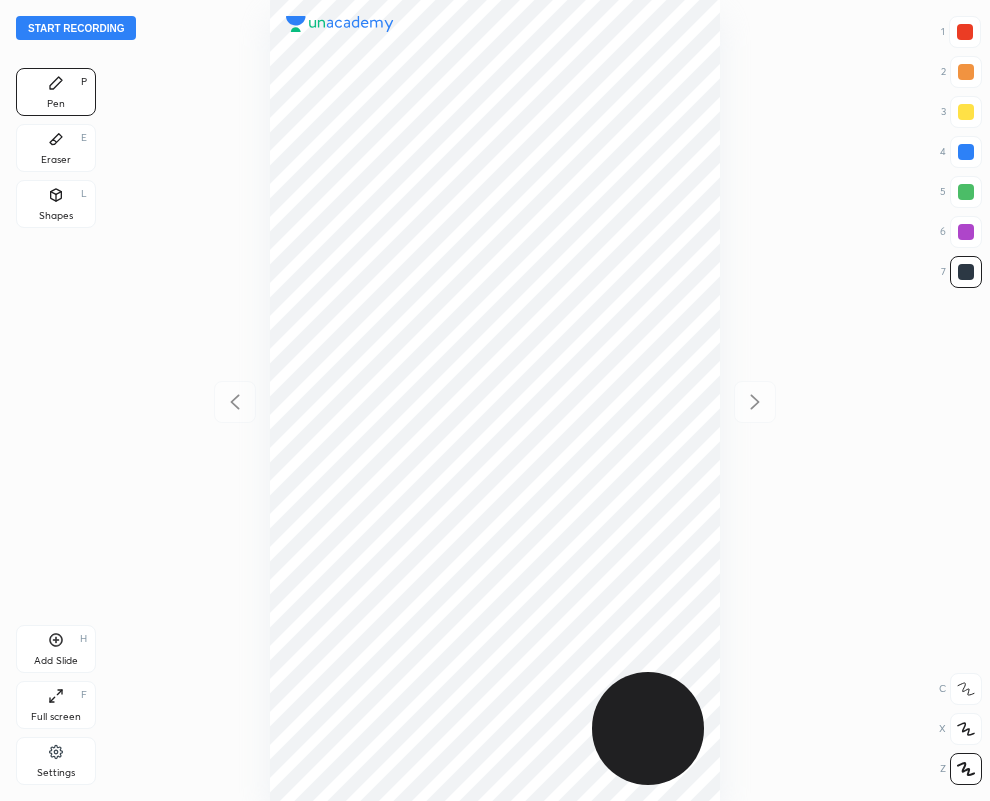 scroll, scrollTop: 0, scrollLeft: 0, axis: both 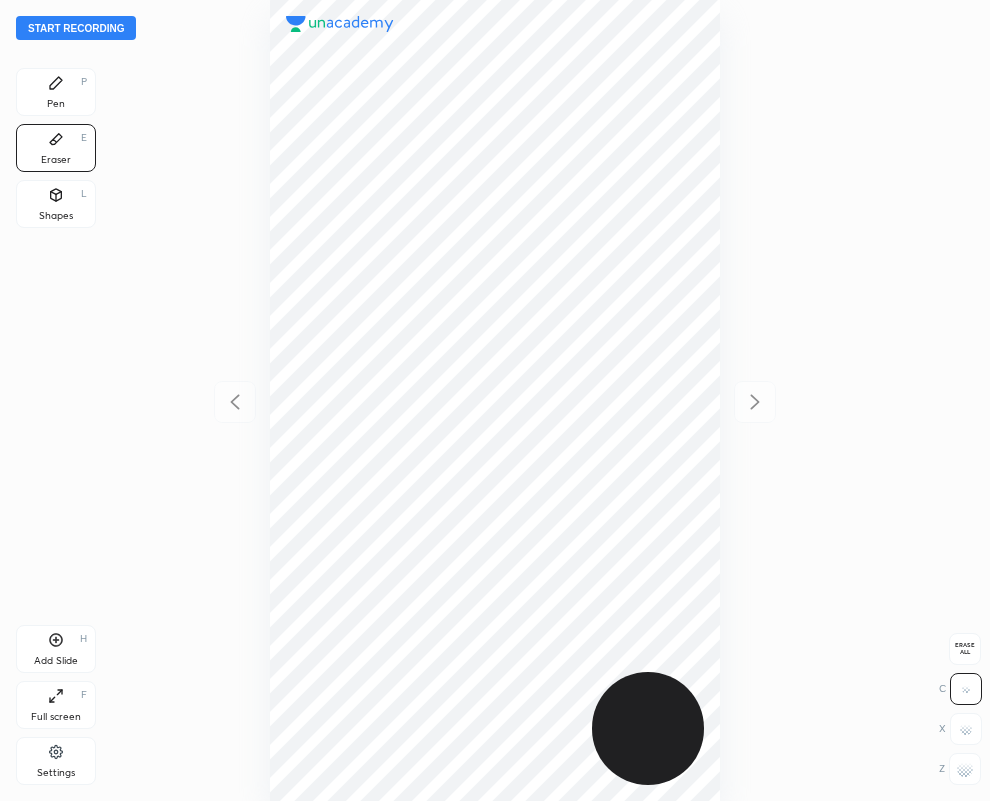 drag, startPoint x: 968, startPoint y: 770, endPoint x: 938, endPoint y: 723, distance: 55.758408 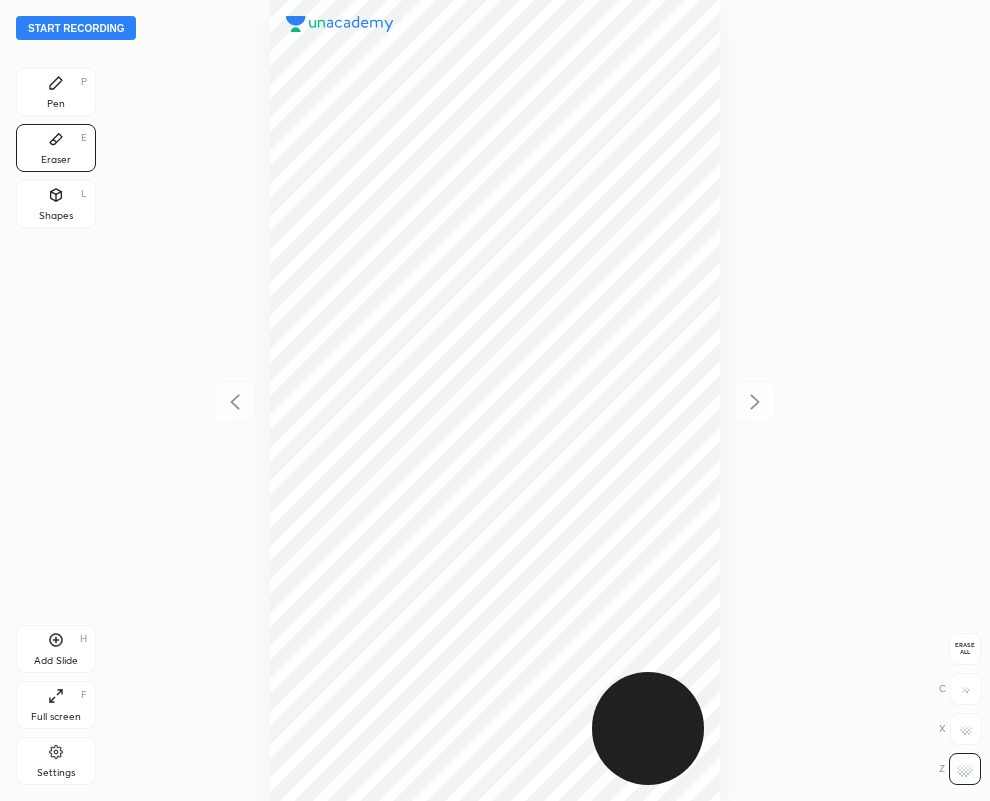 drag, startPoint x: 46, startPoint y: 86, endPoint x: 38, endPoint y: 75, distance: 13.601471 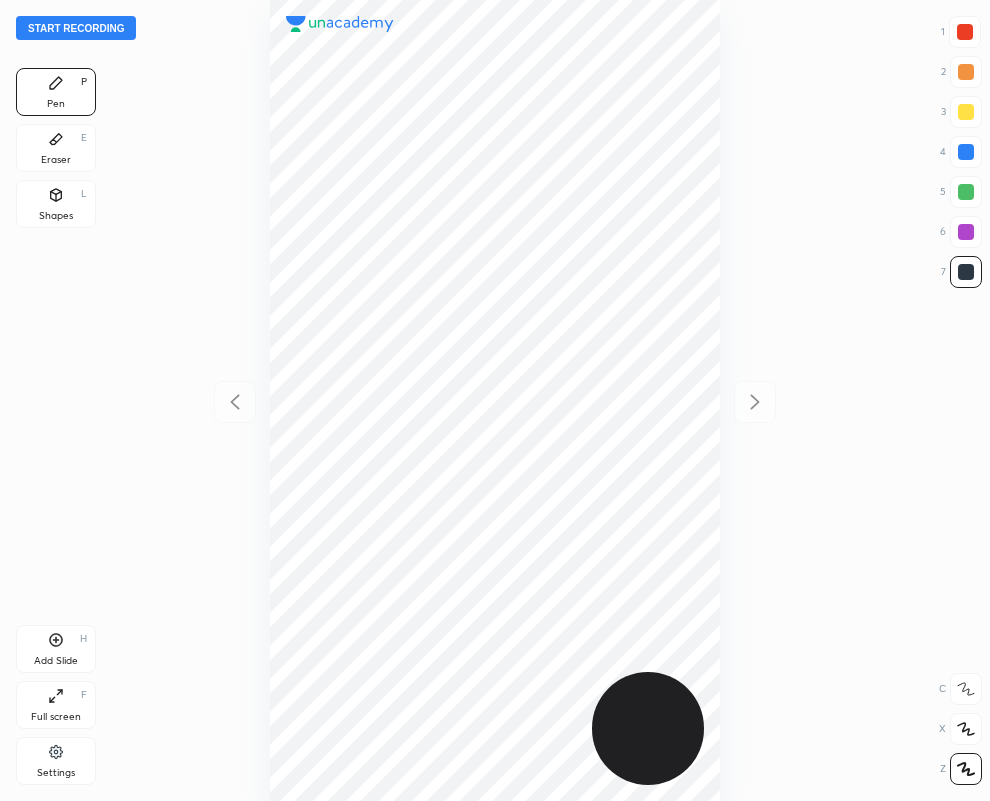 click on "Eraser E" at bounding box center [56, 148] 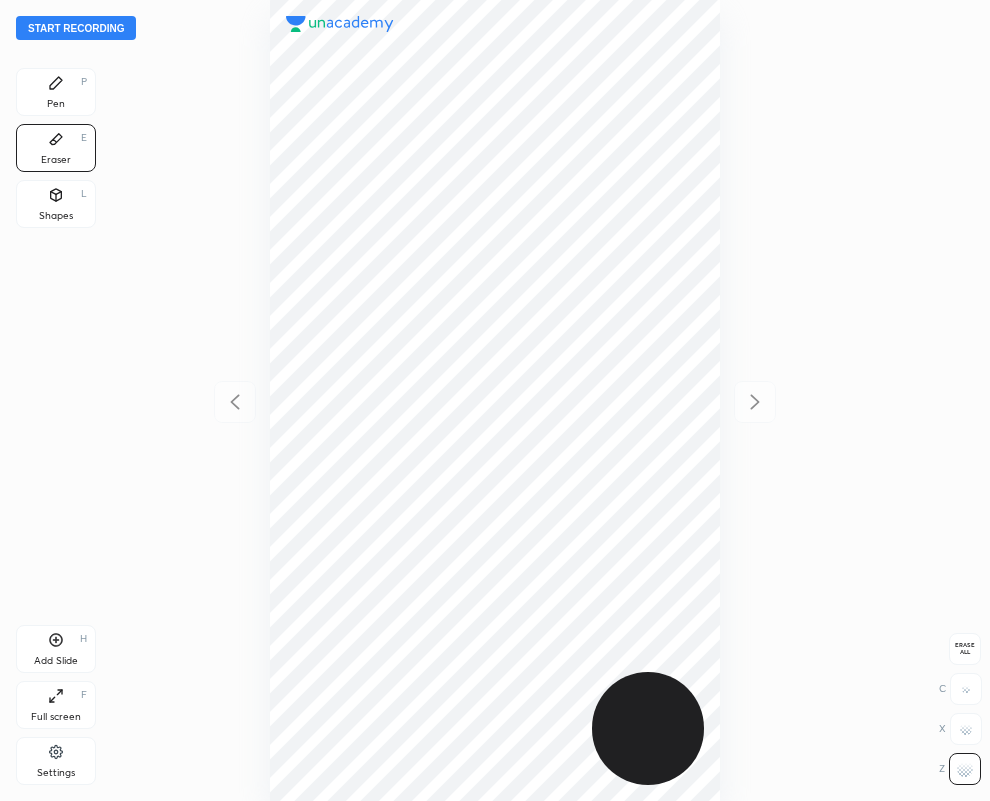 drag, startPoint x: 59, startPoint y: 91, endPoint x: 20, endPoint y: 75, distance: 42.154476 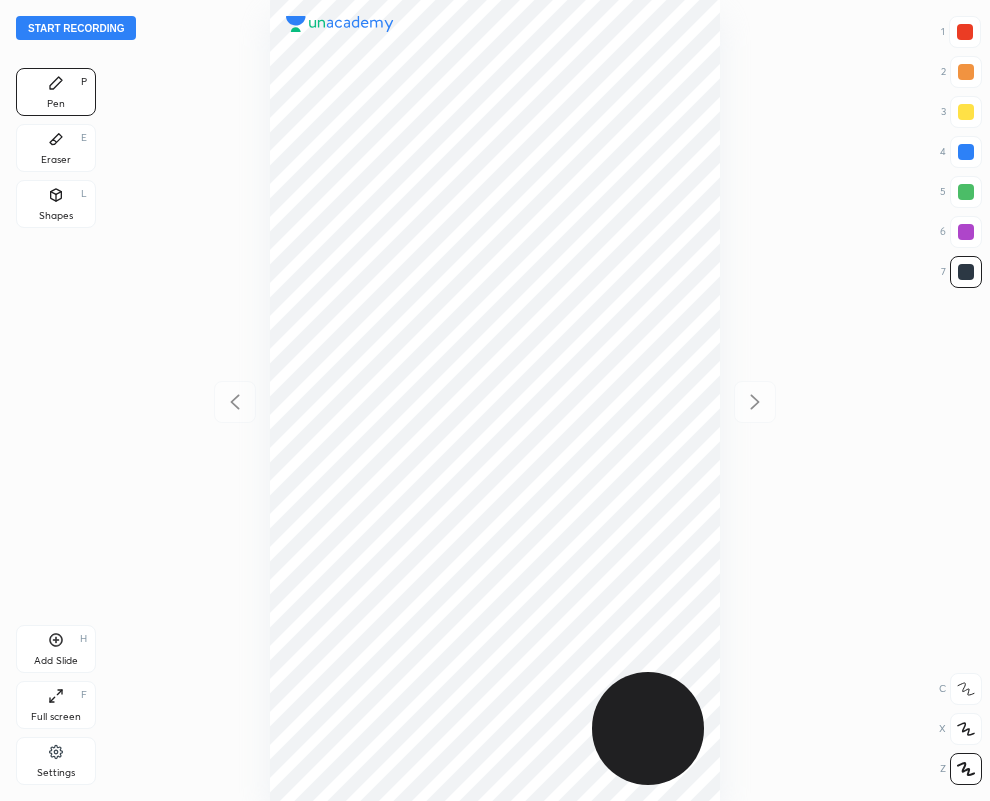 drag, startPoint x: 963, startPoint y: 35, endPoint x: 911, endPoint y: 51, distance: 54.405884 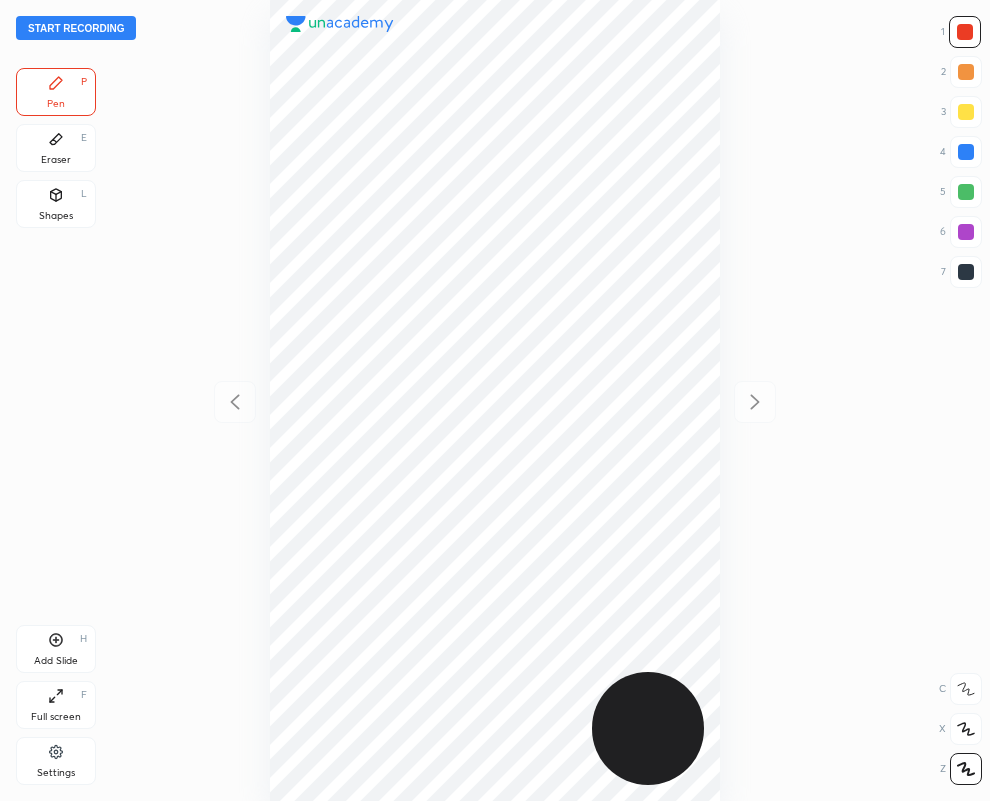 drag, startPoint x: 960, startPoint y: 273, endPoint x: 769, endPoint y: 335, distance: 200.81085 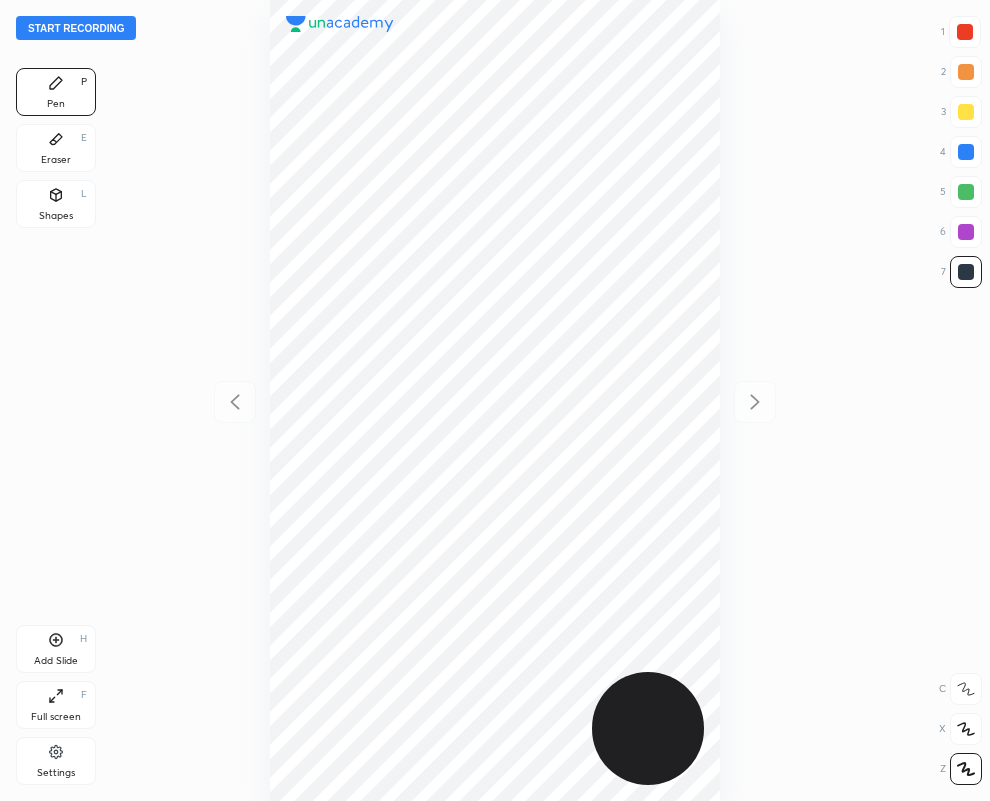 click on "Eraser E" at bounding box center (56, 148) 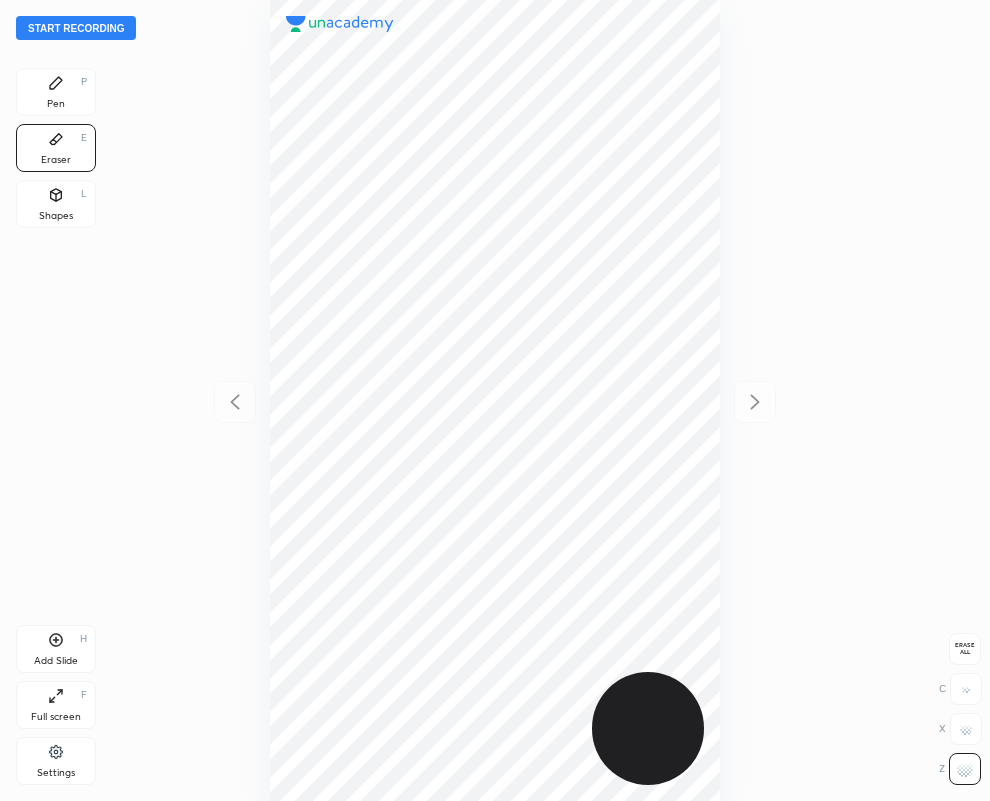 drag, startPoint x: 48, startPoint y: 102, endPoint x: 268, endPoint y: 108, distance: 220.0818 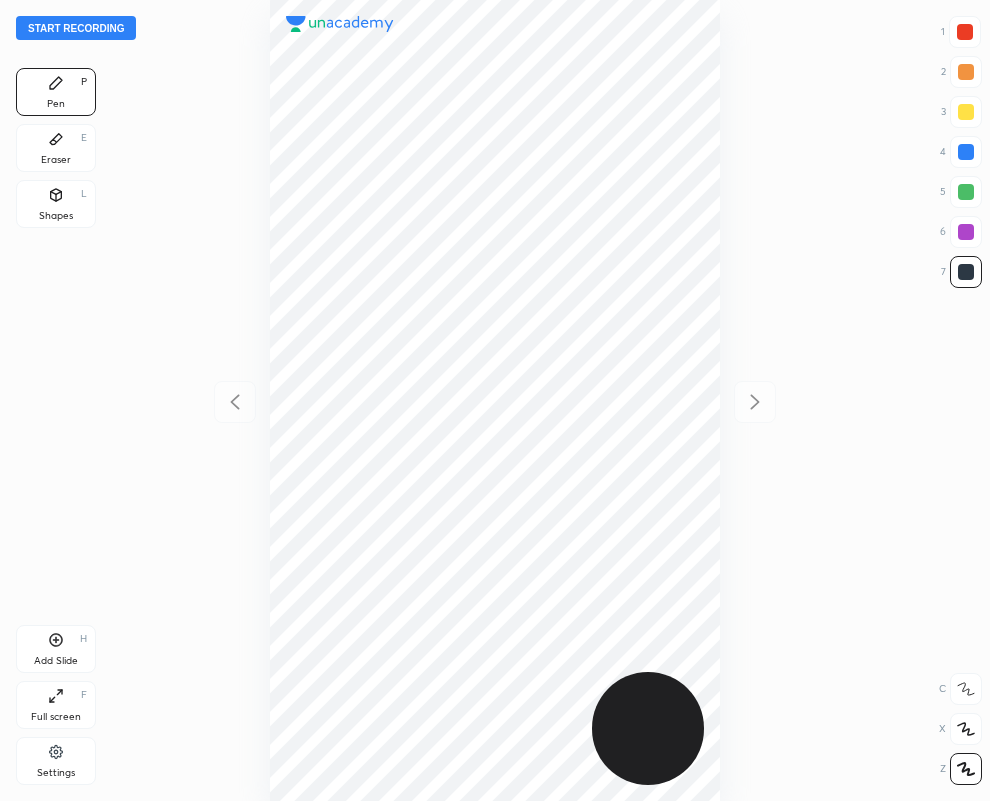 click on "Eraser E" at bounding box center [56, 148] 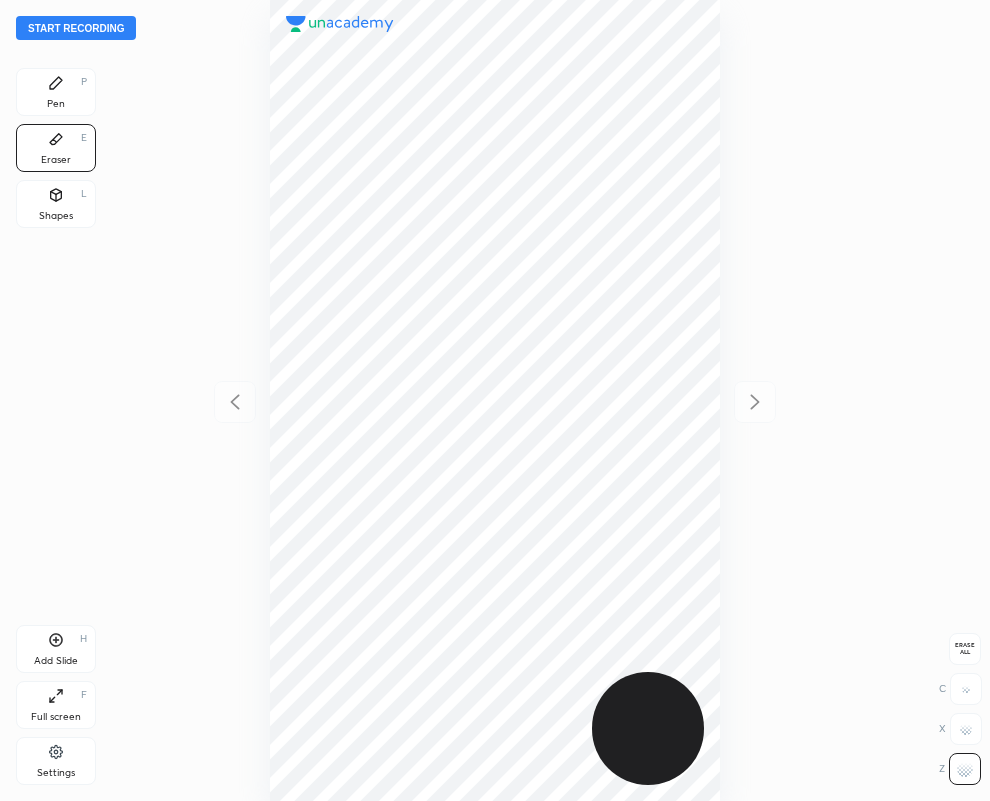click on "Pen P" at bounding box center (56, 92) 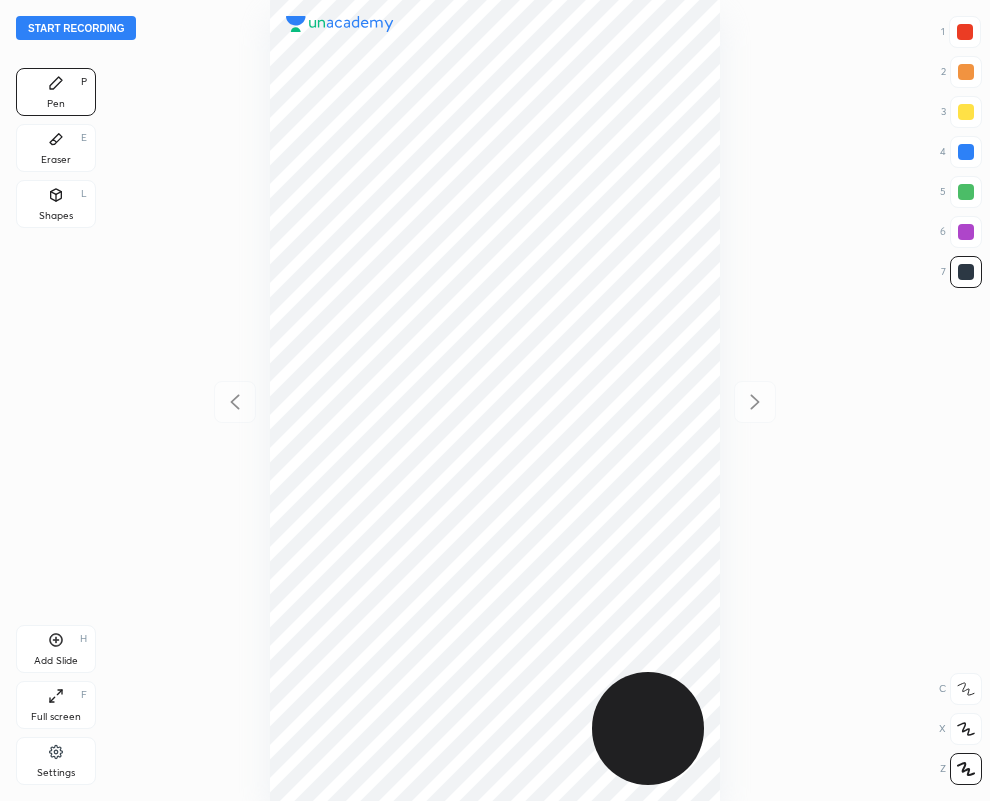 click at bounding box center [966, 152] 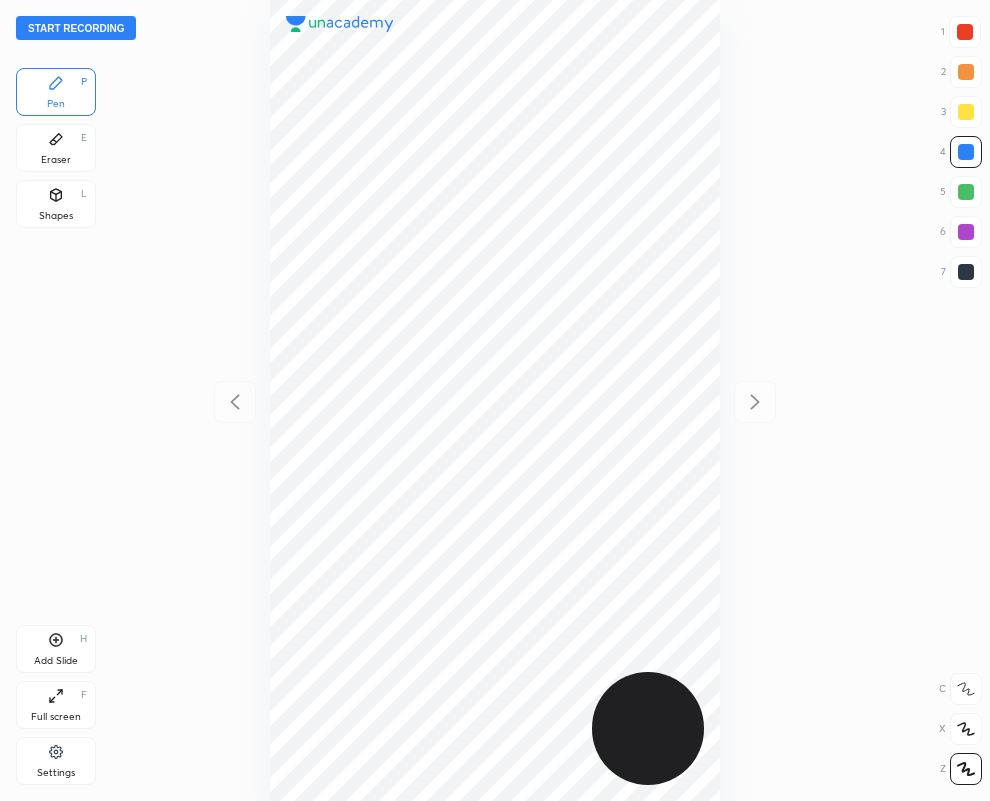 click at bounding box center [966, 272] 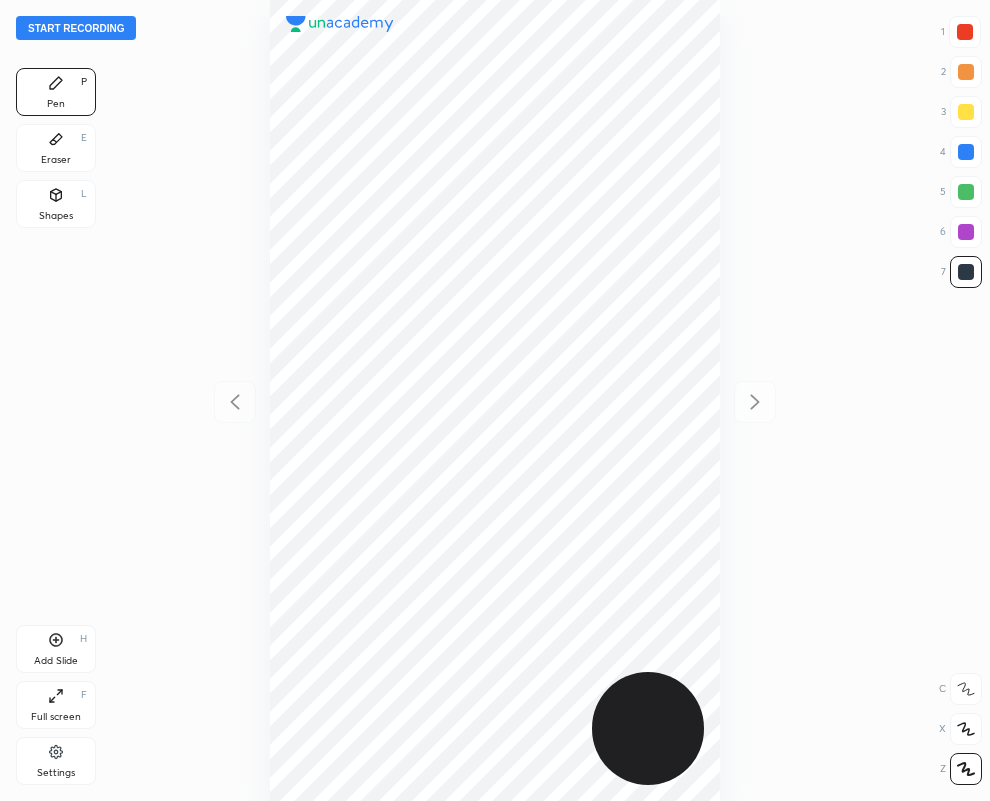 click at bounding box center (965, 32) 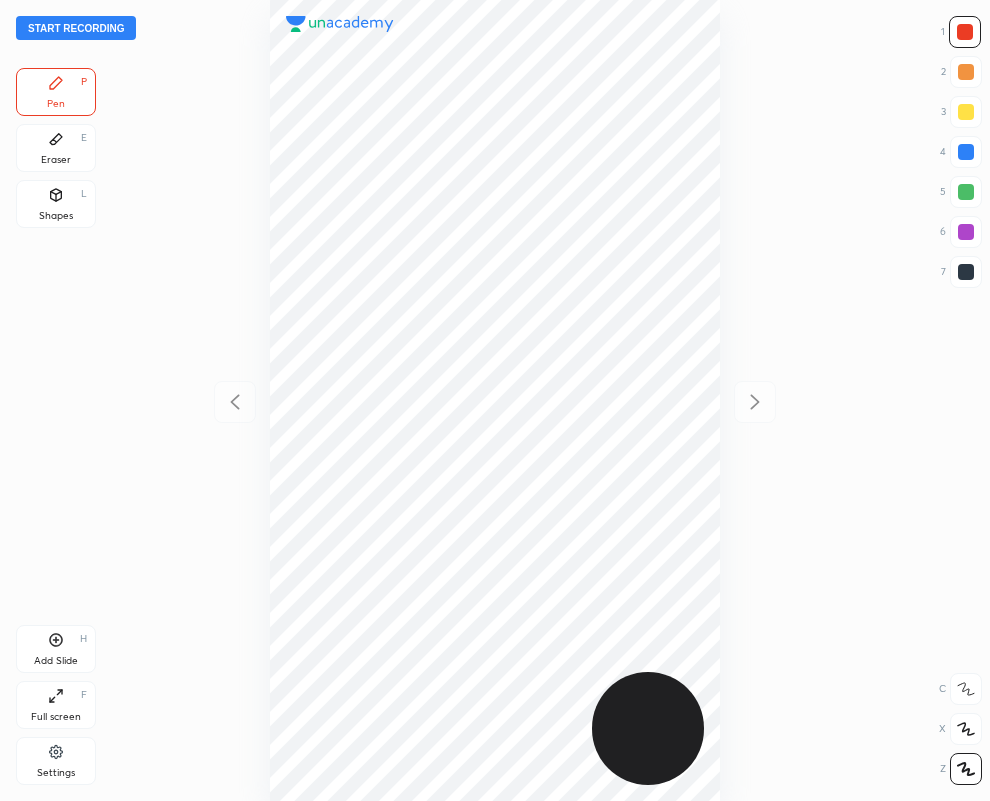 drag, startPoint x: 973, startPoint y: 233, endPoint x: 836, endPoint y: 347, distance: 178.22739 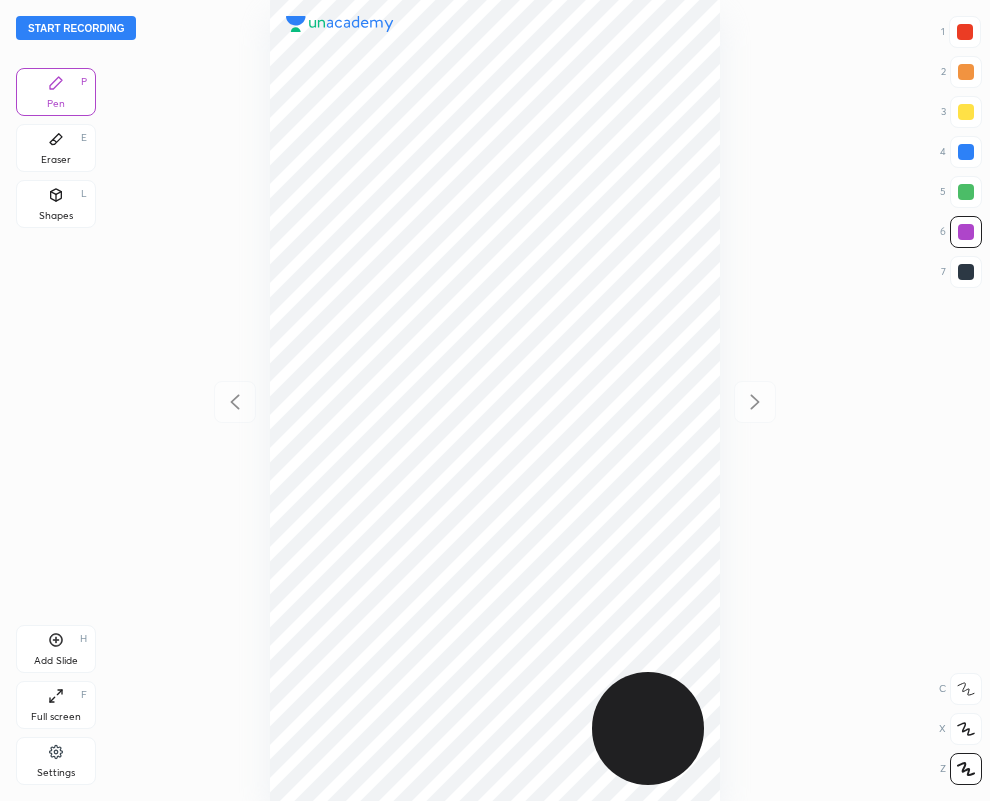 click on "Start recording" at bounding box center [76, 28] 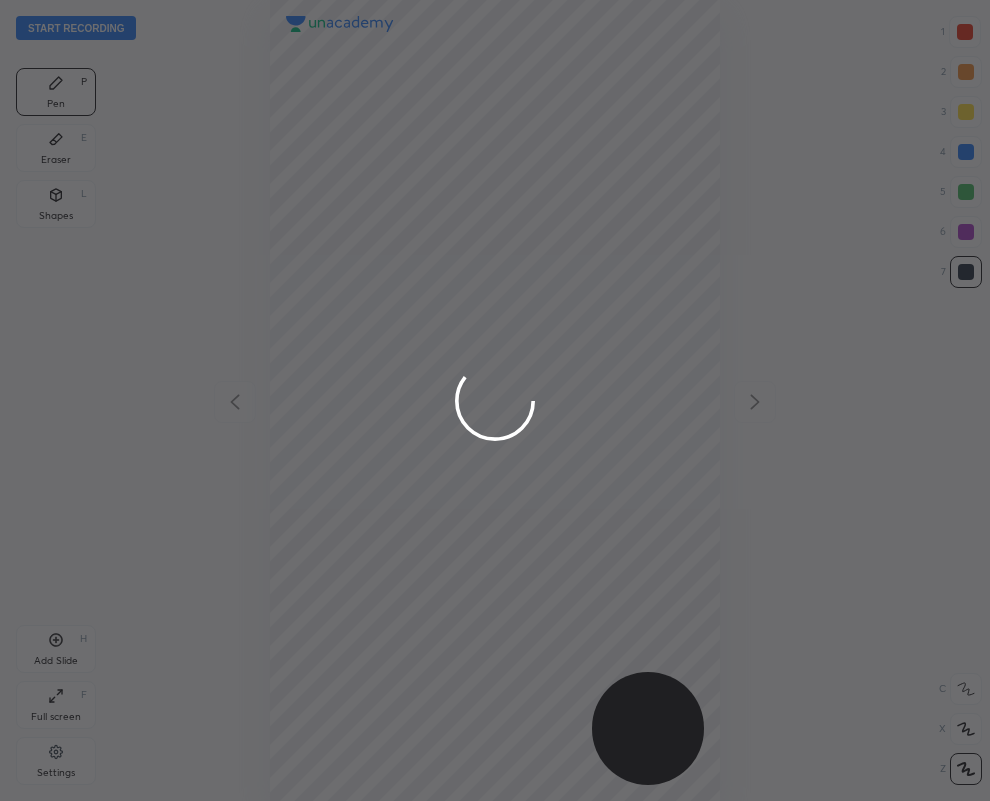 scroll, scrollTop: 99198, scrollLeft: 99330, axis: both 